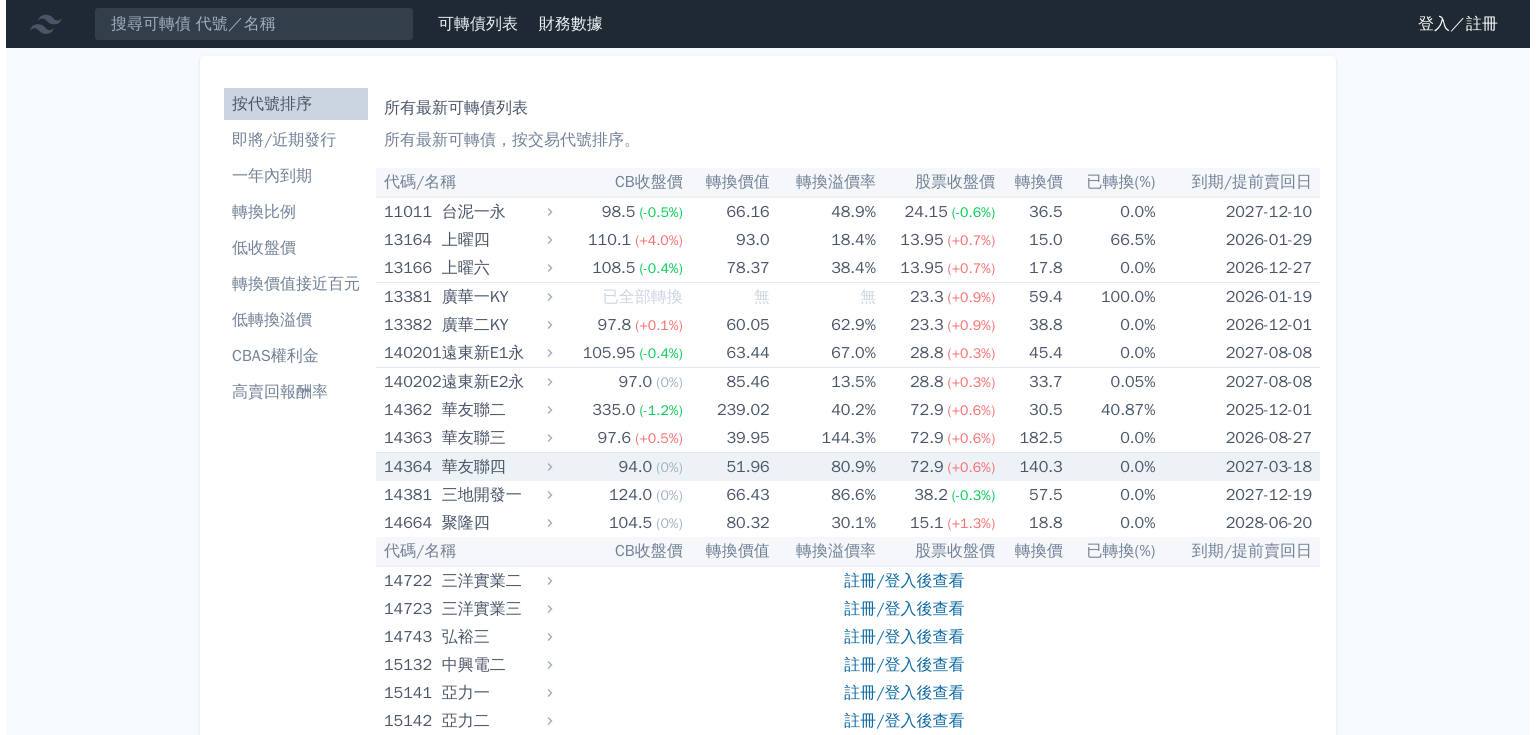 scroll, scrollTop: 0, scrollLeft: 0, axis: both 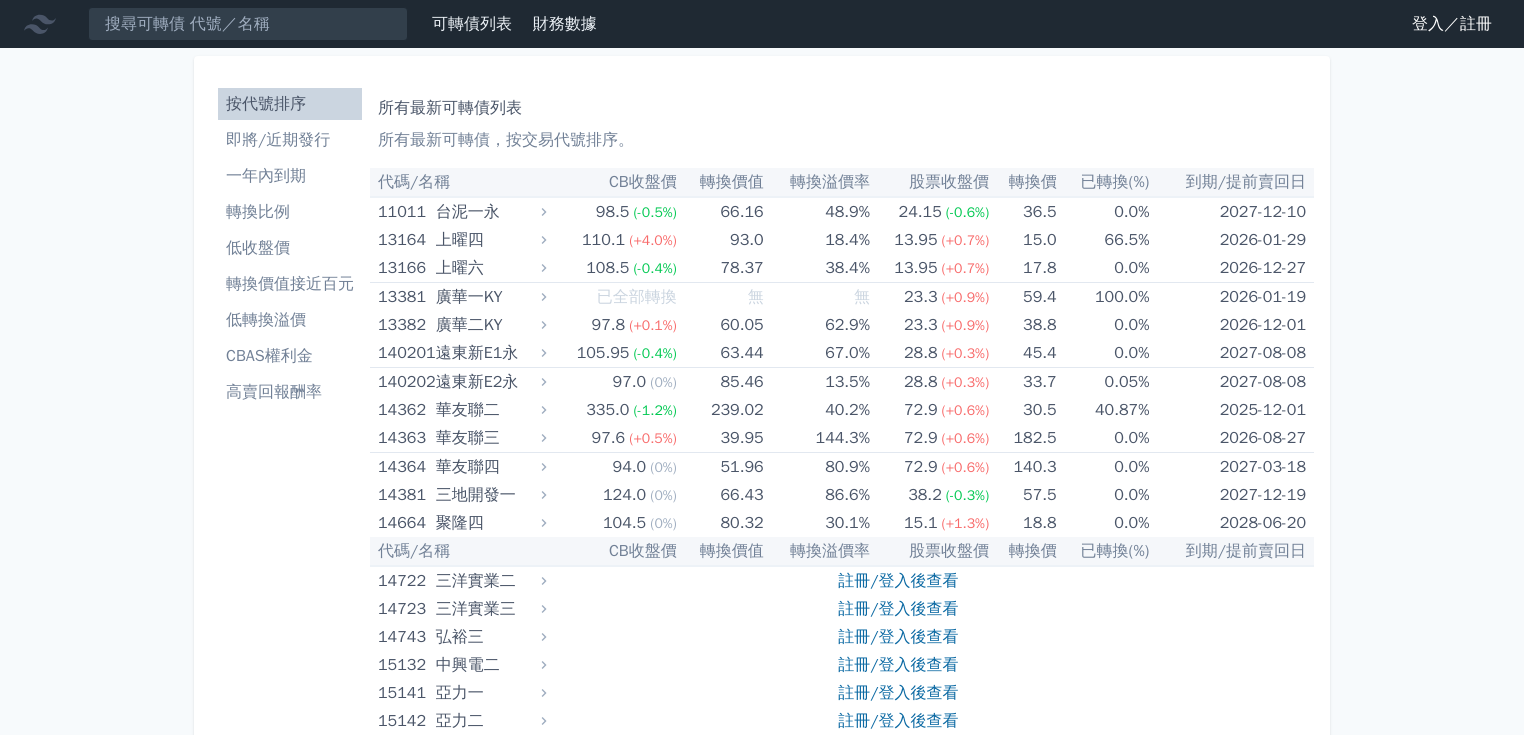 click on "CB收盤價" at bounding box center (614, 182) 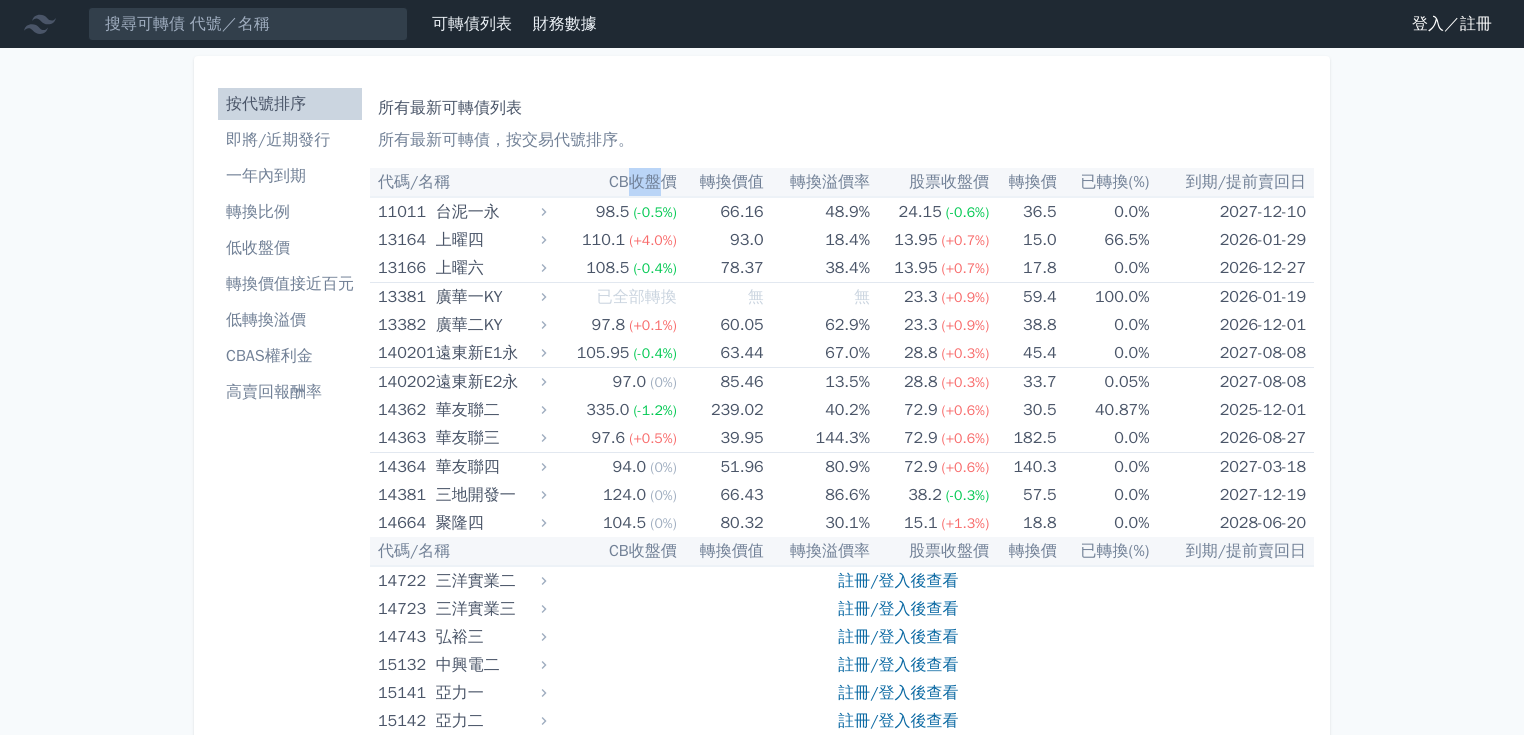 click on "CB收盤價" at bounding box center [614, 182] 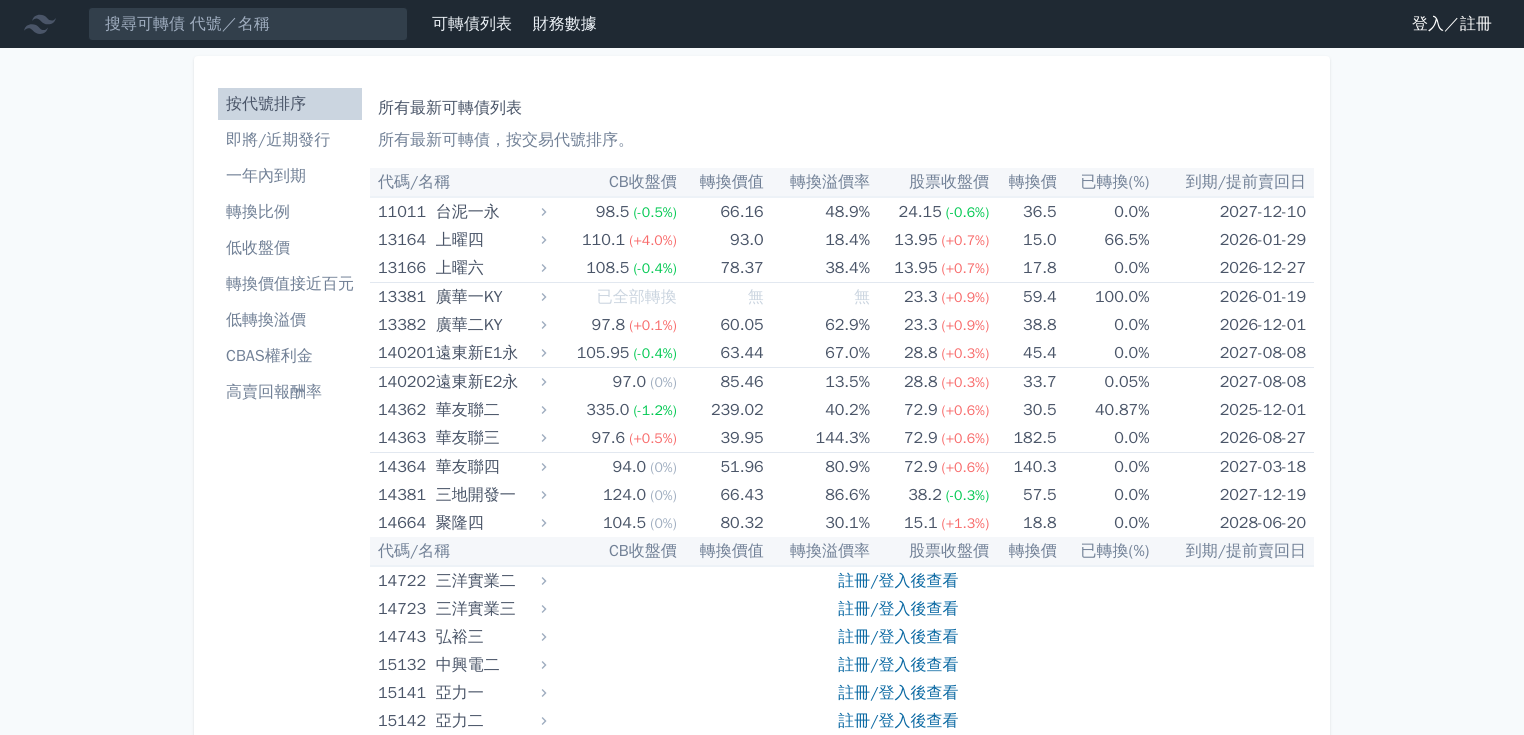 click on "CB收盤價" at bounding box center (614, 182) 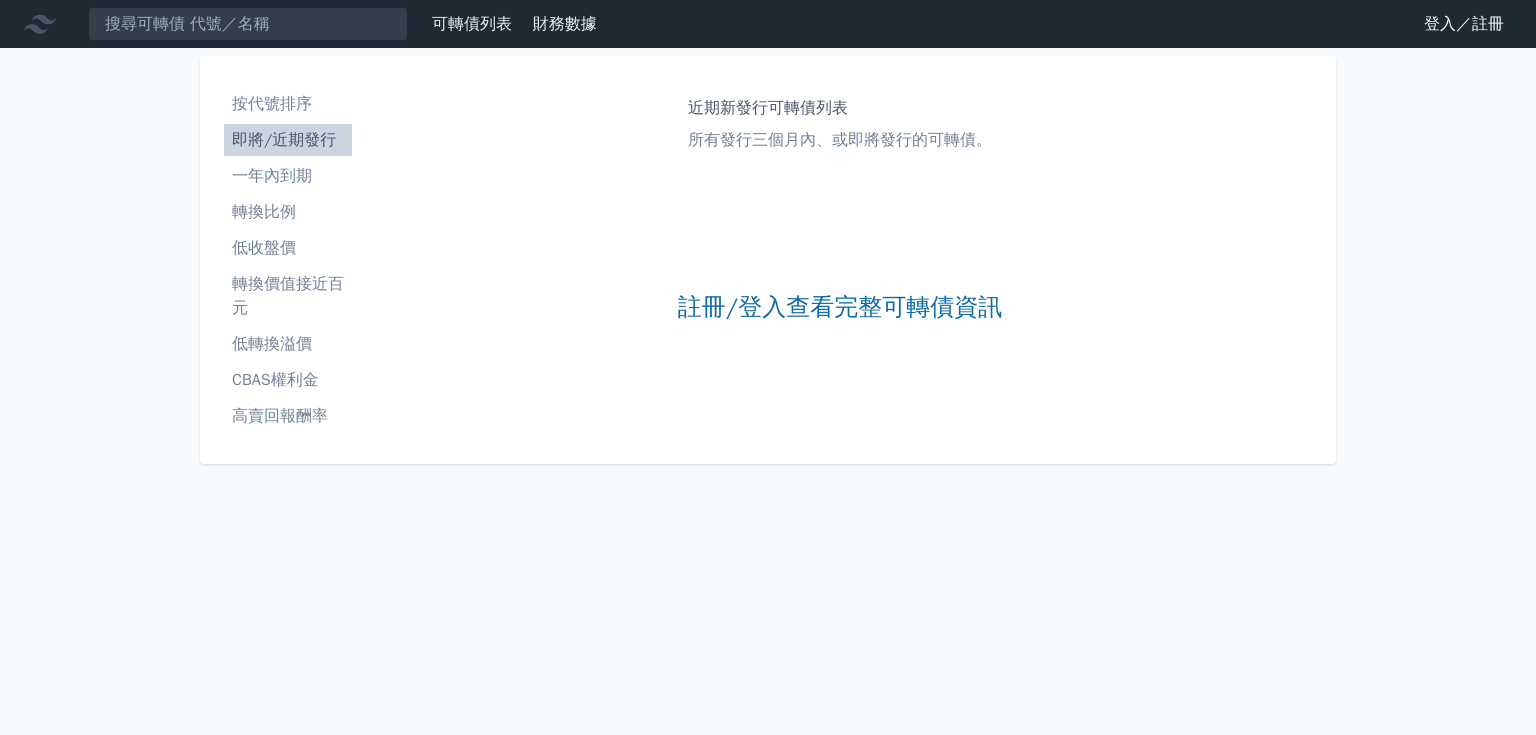 click on "一年內到期" at bounding box center [288, 176] 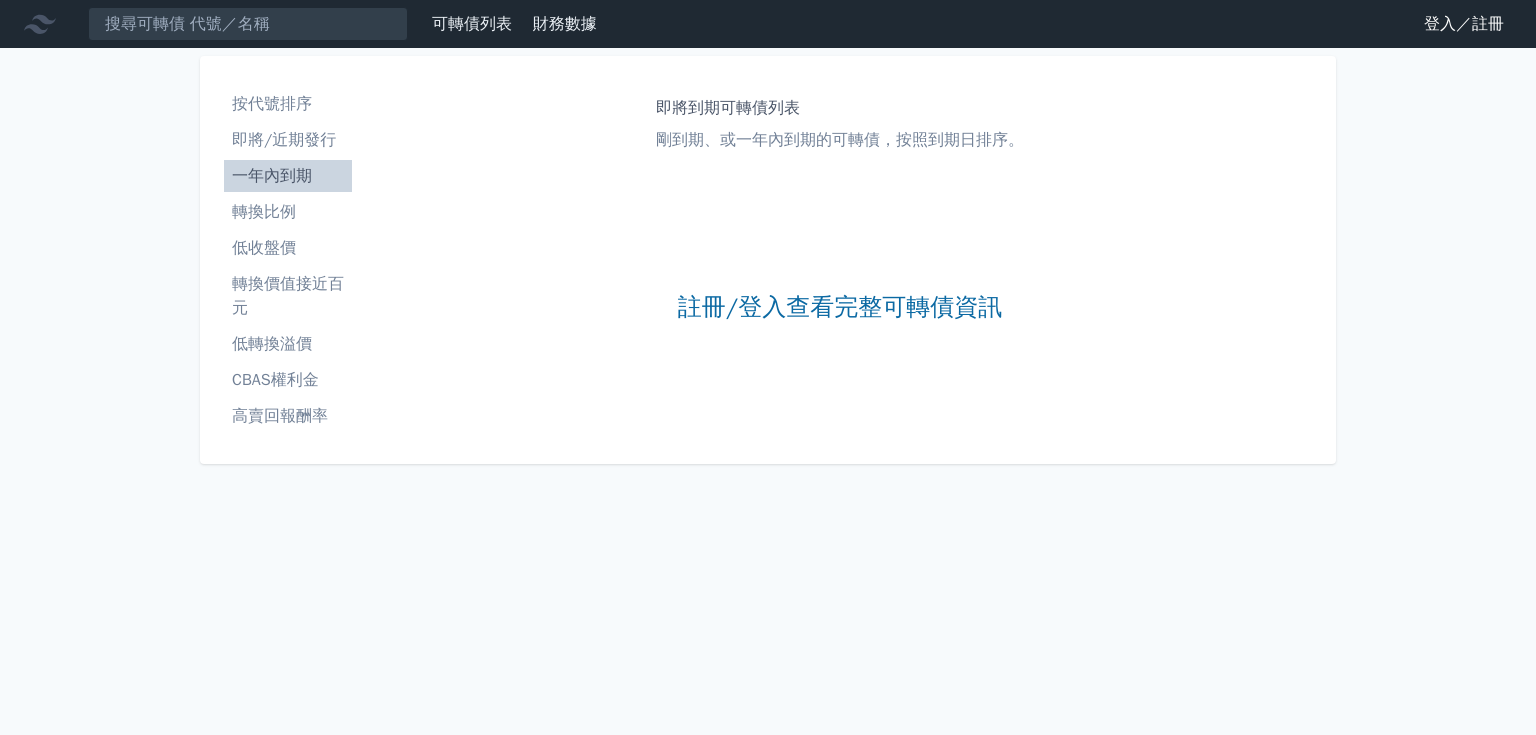 click on "轉換比例" at bounding box center [288, 212] 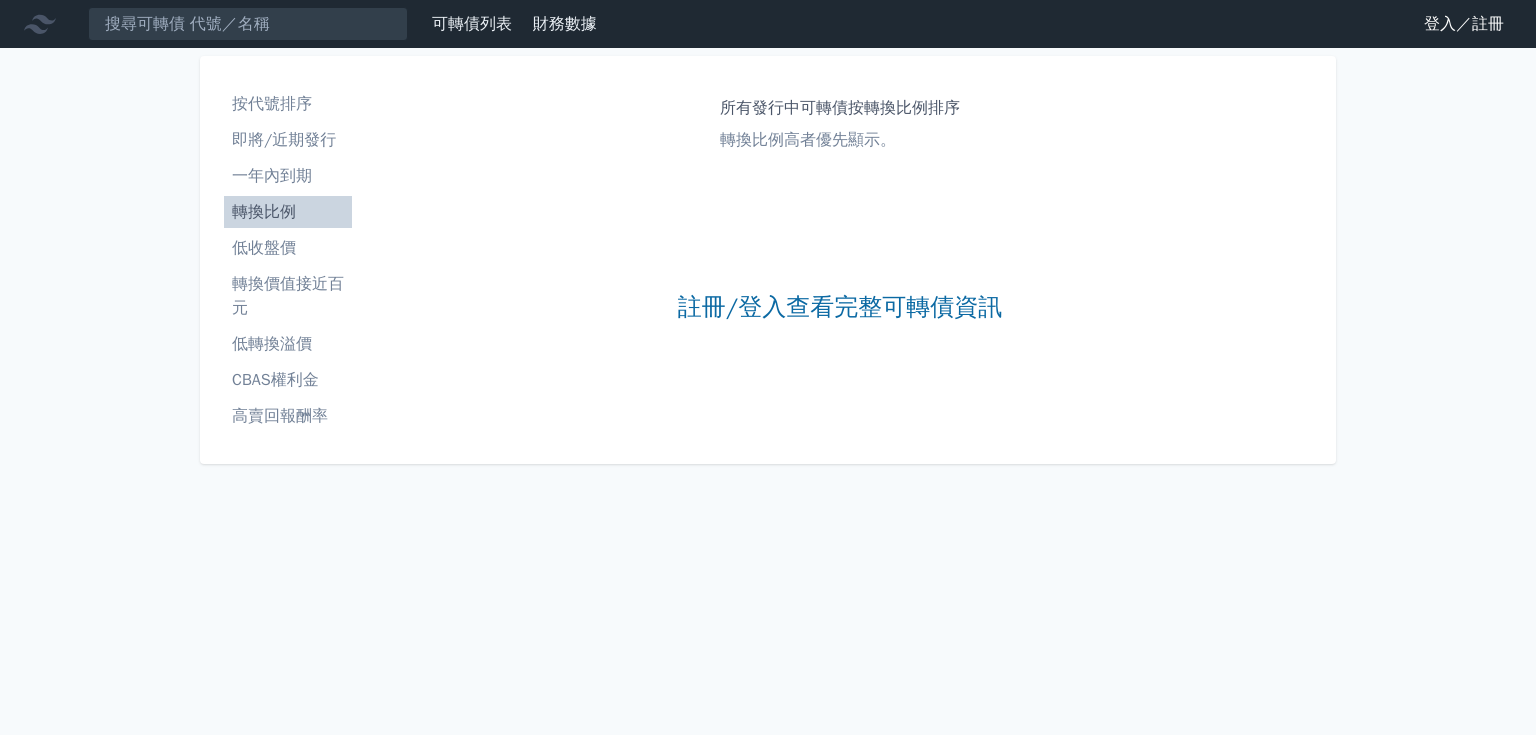 click on "低收盤價" at bounding box center [288, 248] 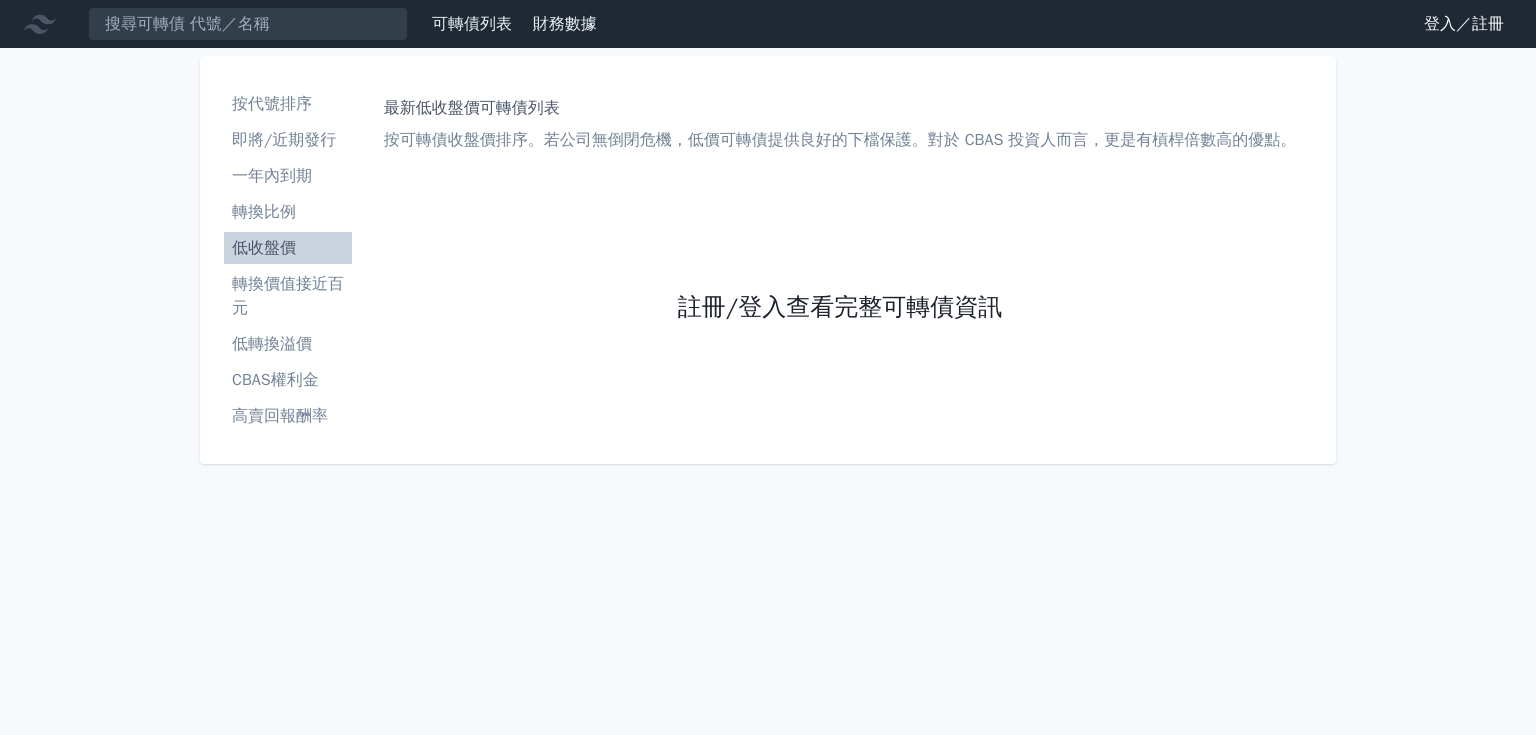 click on "註冊/登入查看完整可轉債資訊" at bounding box center (840, 308) 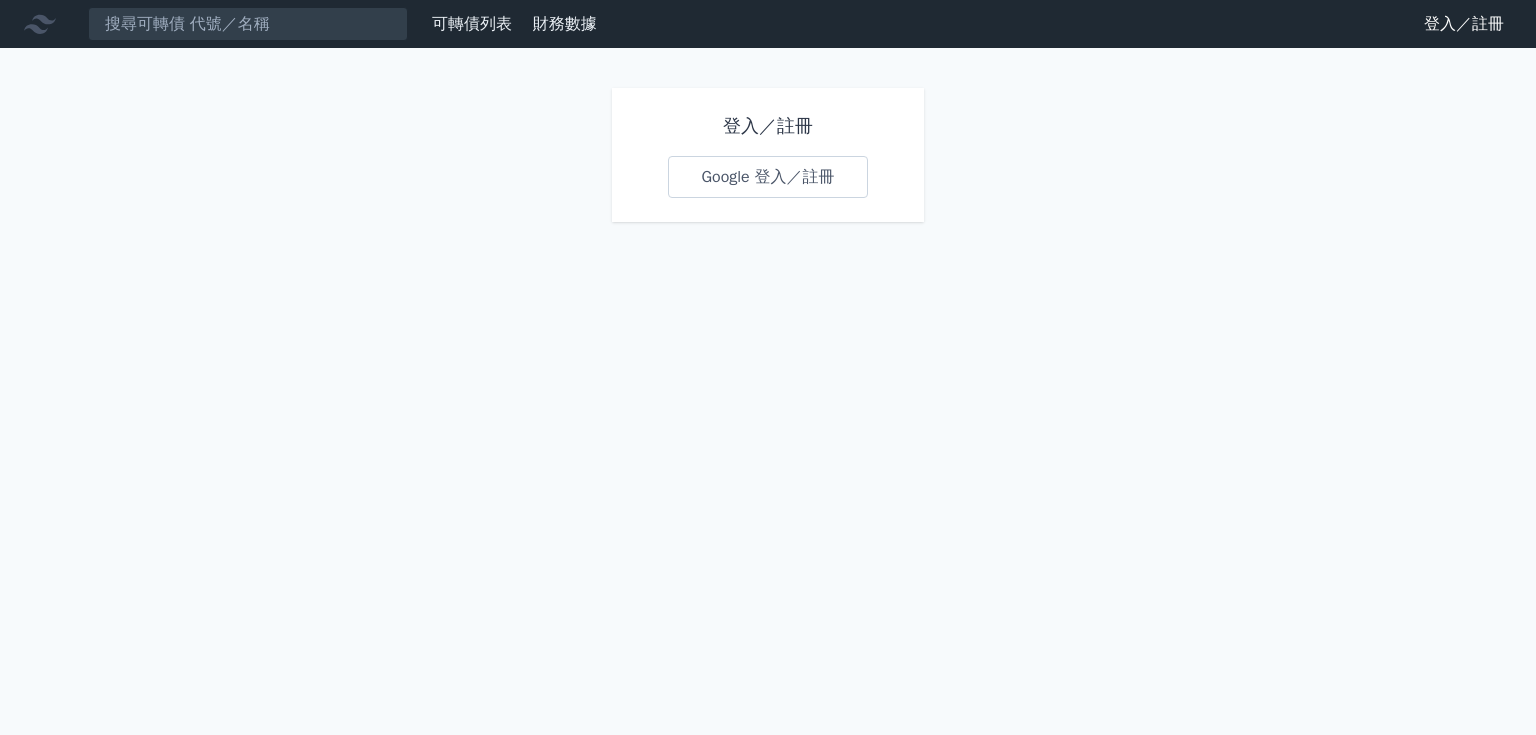 click on "Google 登入／註冊" at bounding box center (767, 177) 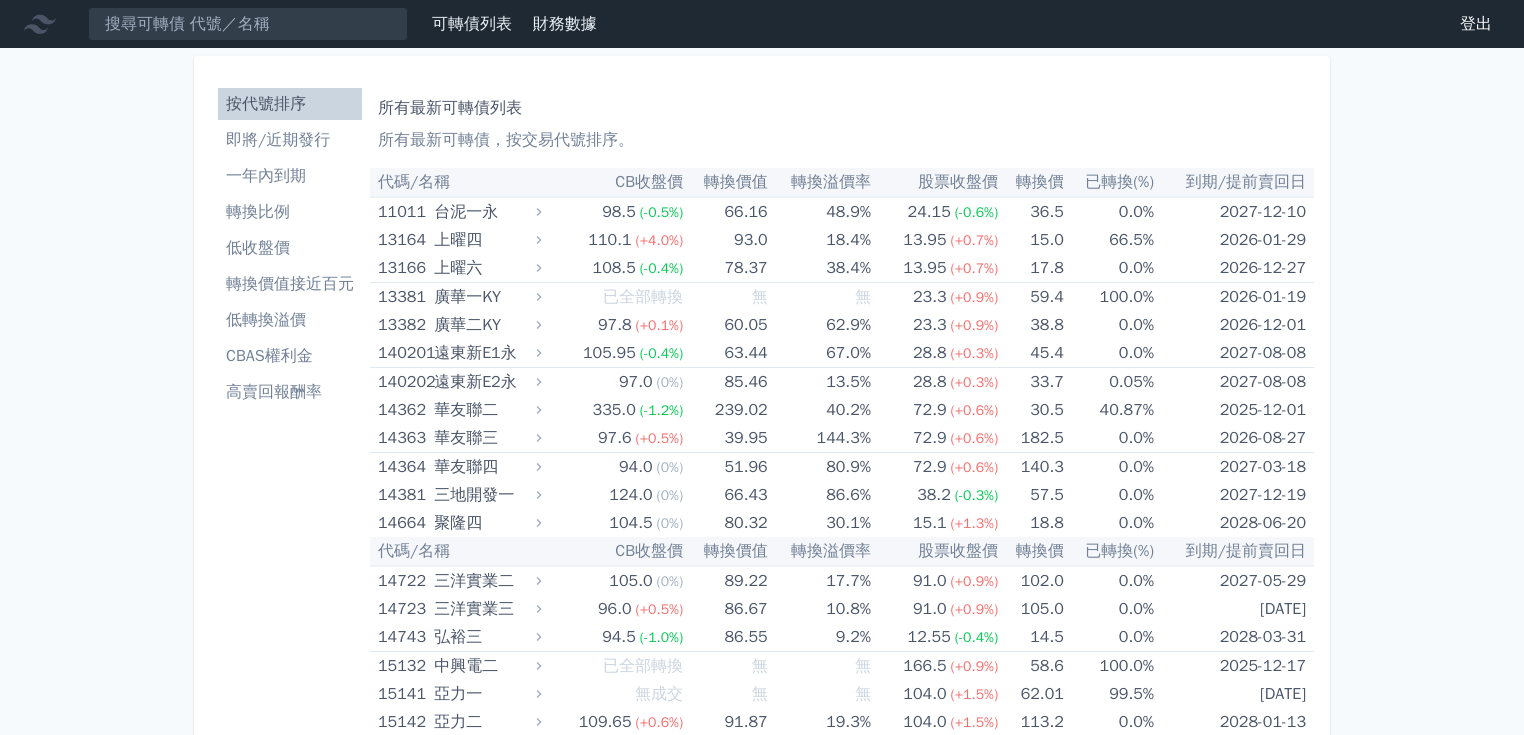 scroll, scrollTop: 0, scrollLeft: 0, axis: both 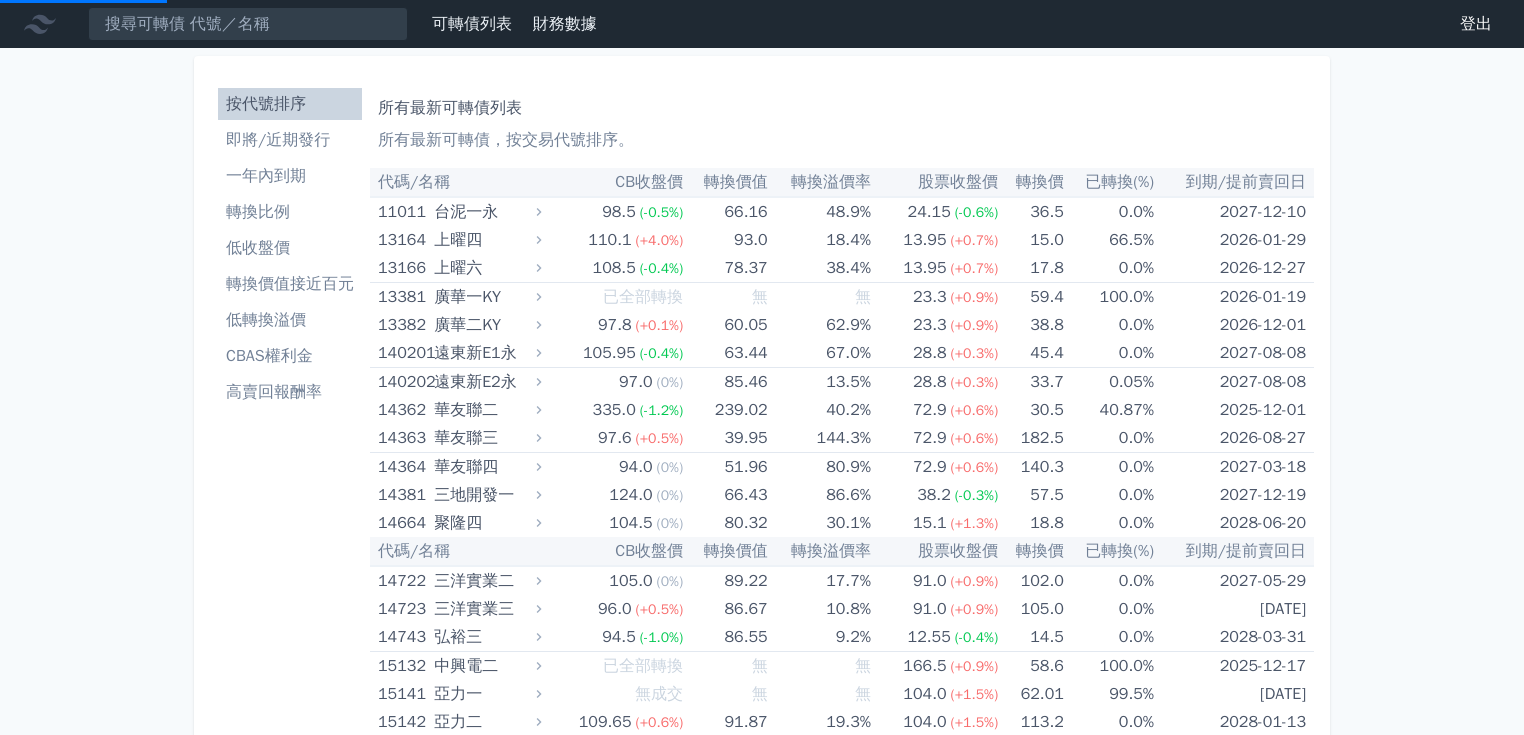 click on "轉換比例" at bounding box center [290, 212] 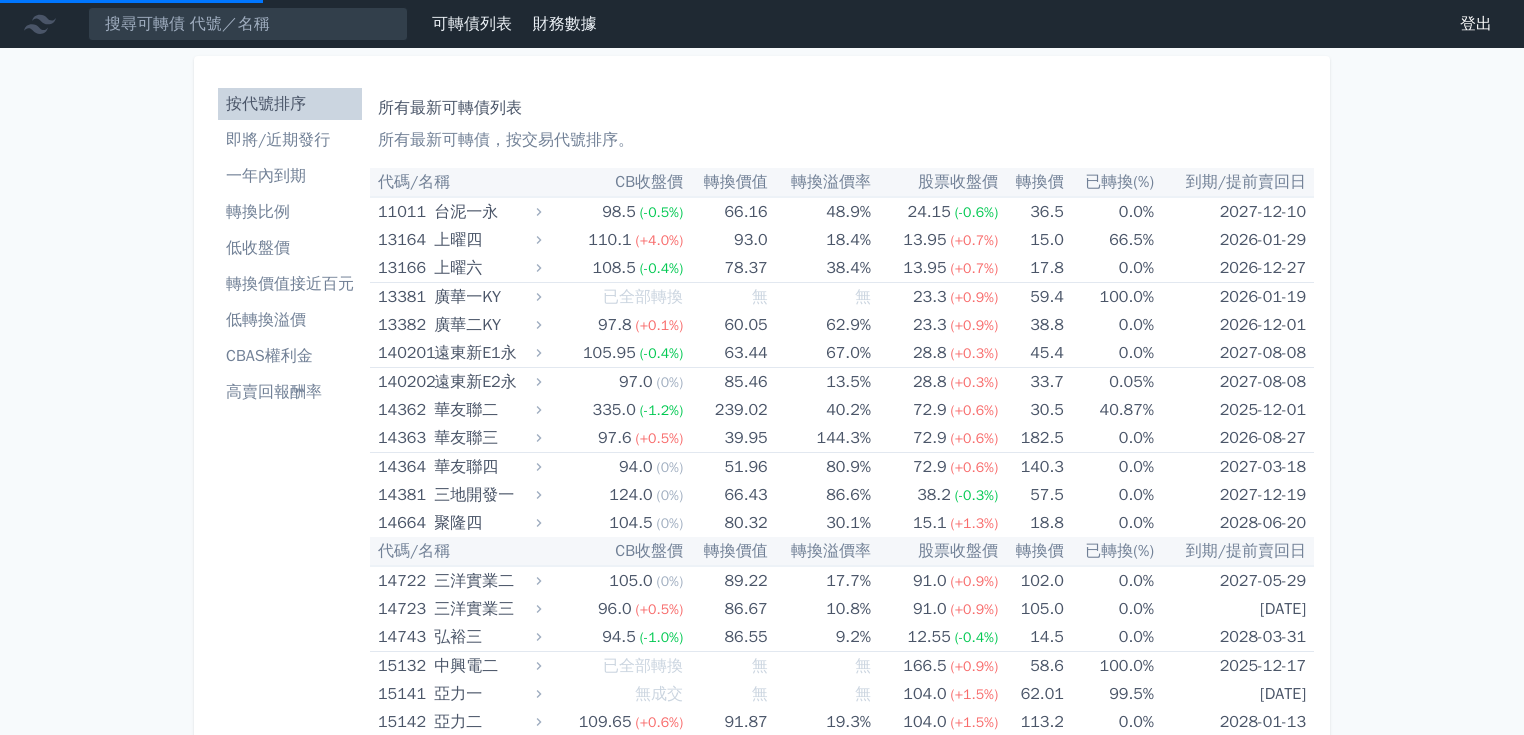 click on "高賣回報酬率" at bounding box center (290, 392) 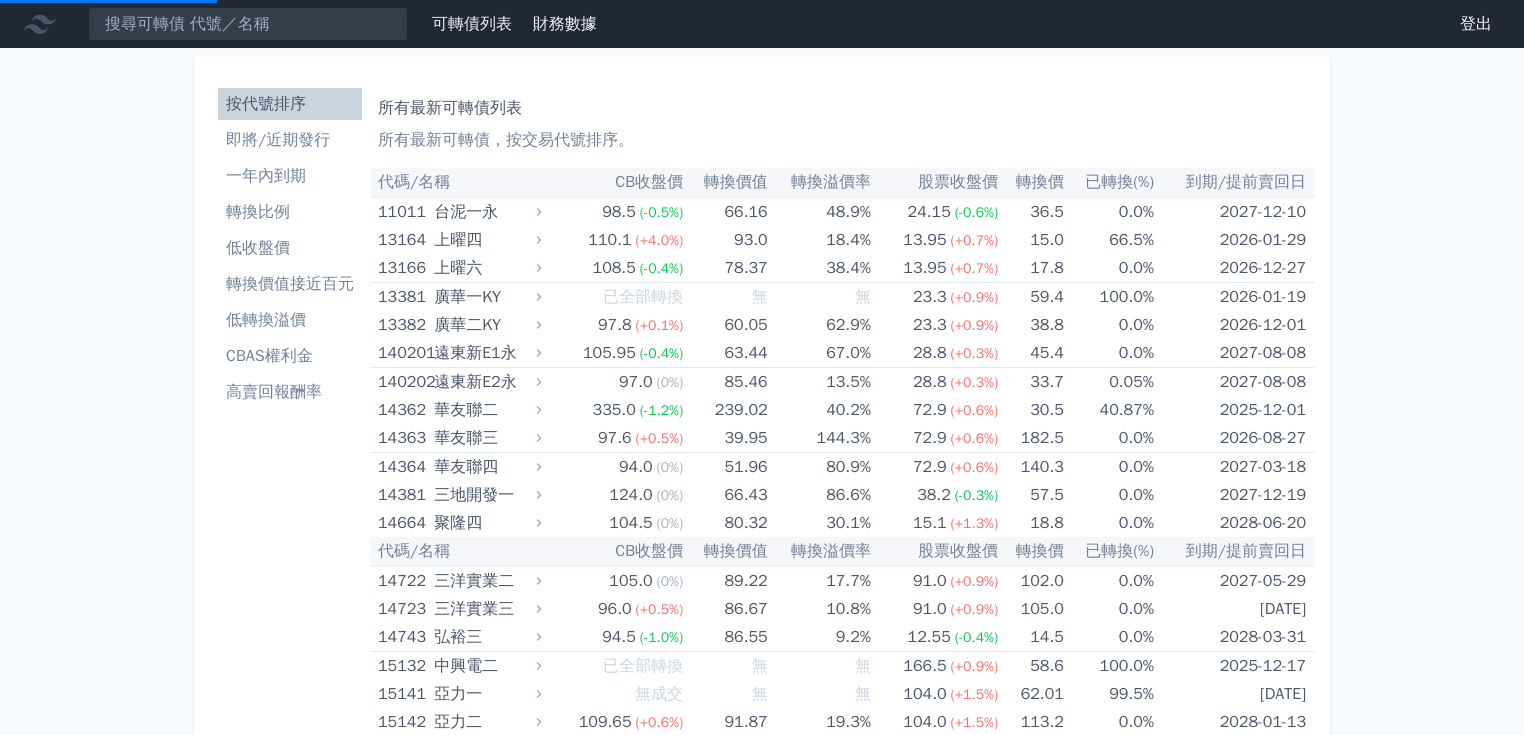 click on "高賣回報酬率" at bounding box center (290, 392) 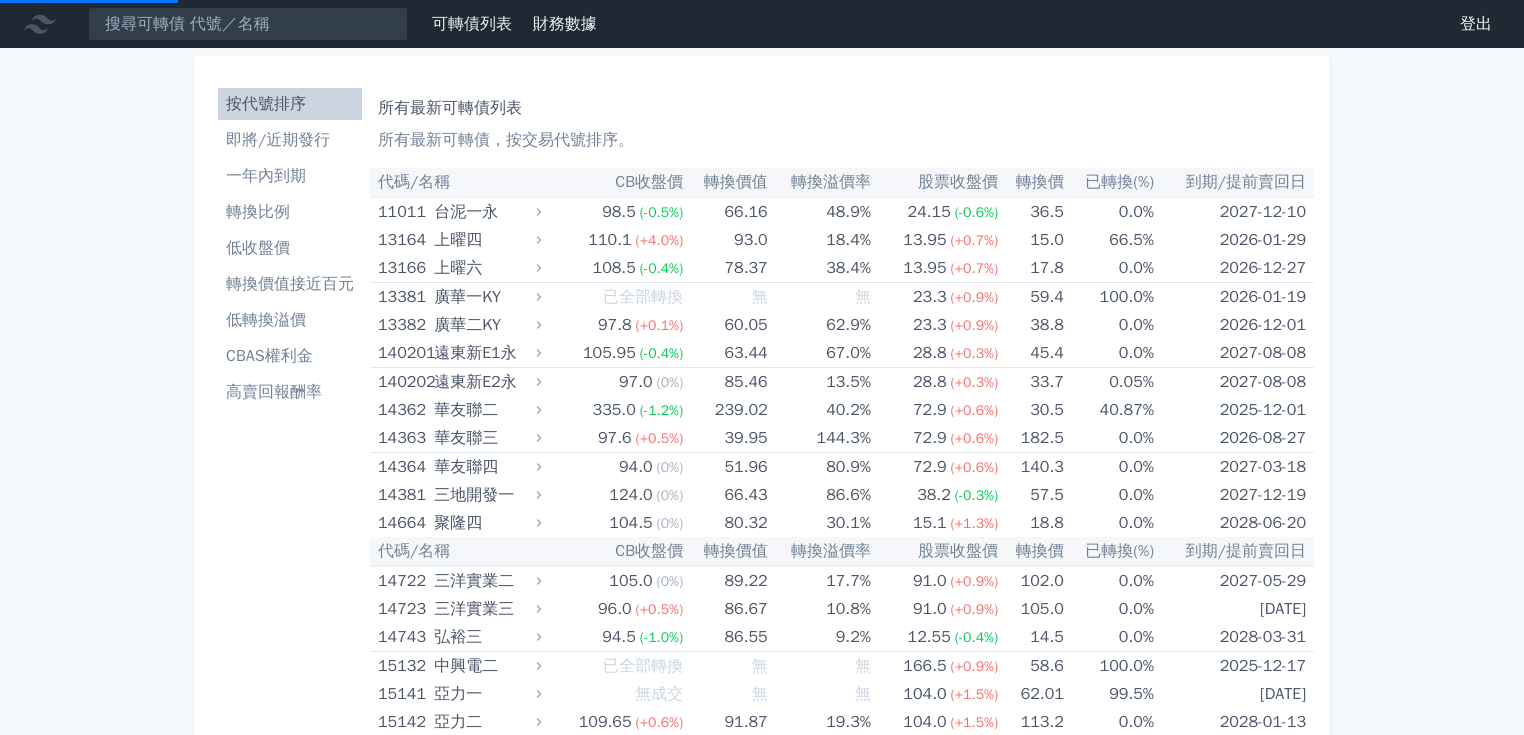 click on "CBAS權利金" at bounding box center (290, 356) 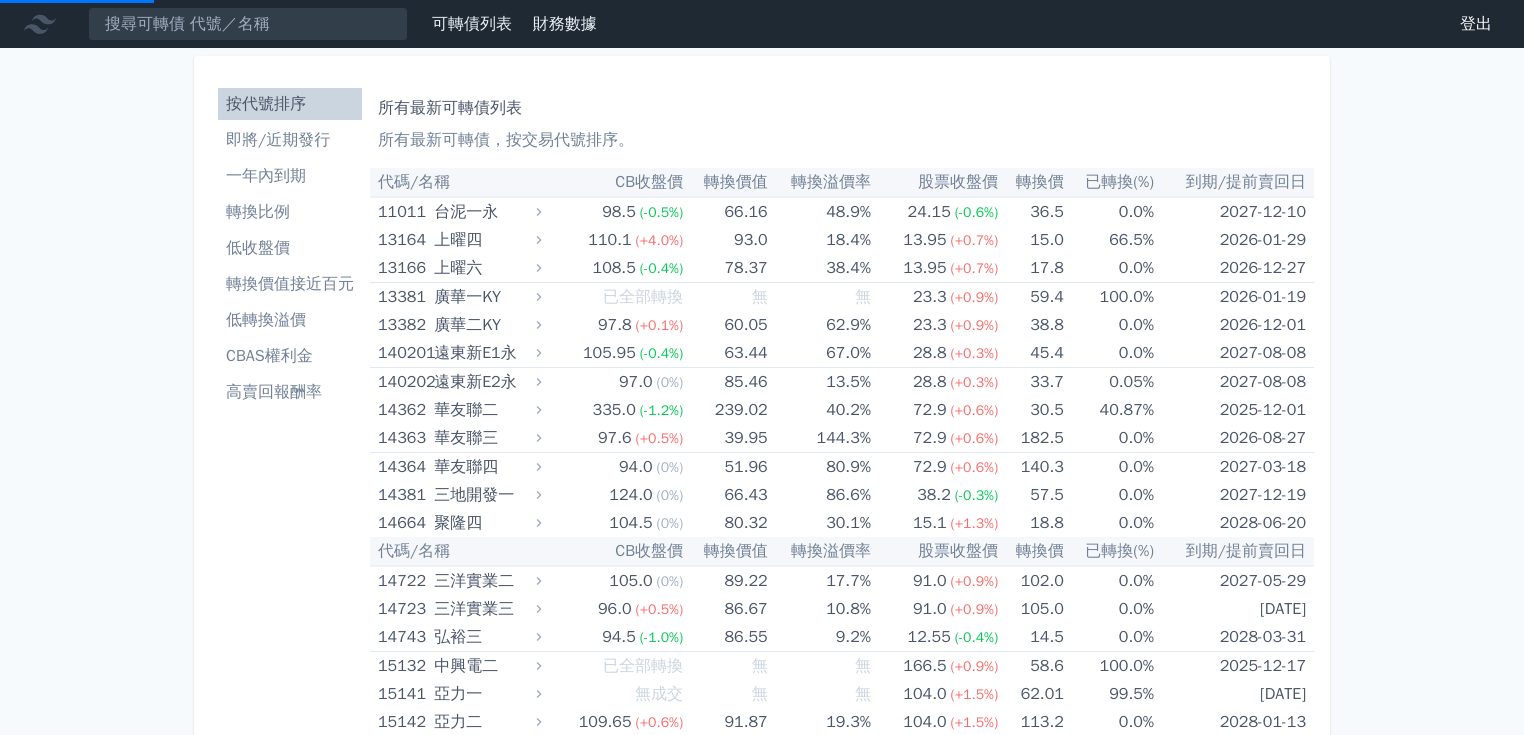 click on "高賣回報酬率" at bounding box center [290, 392] 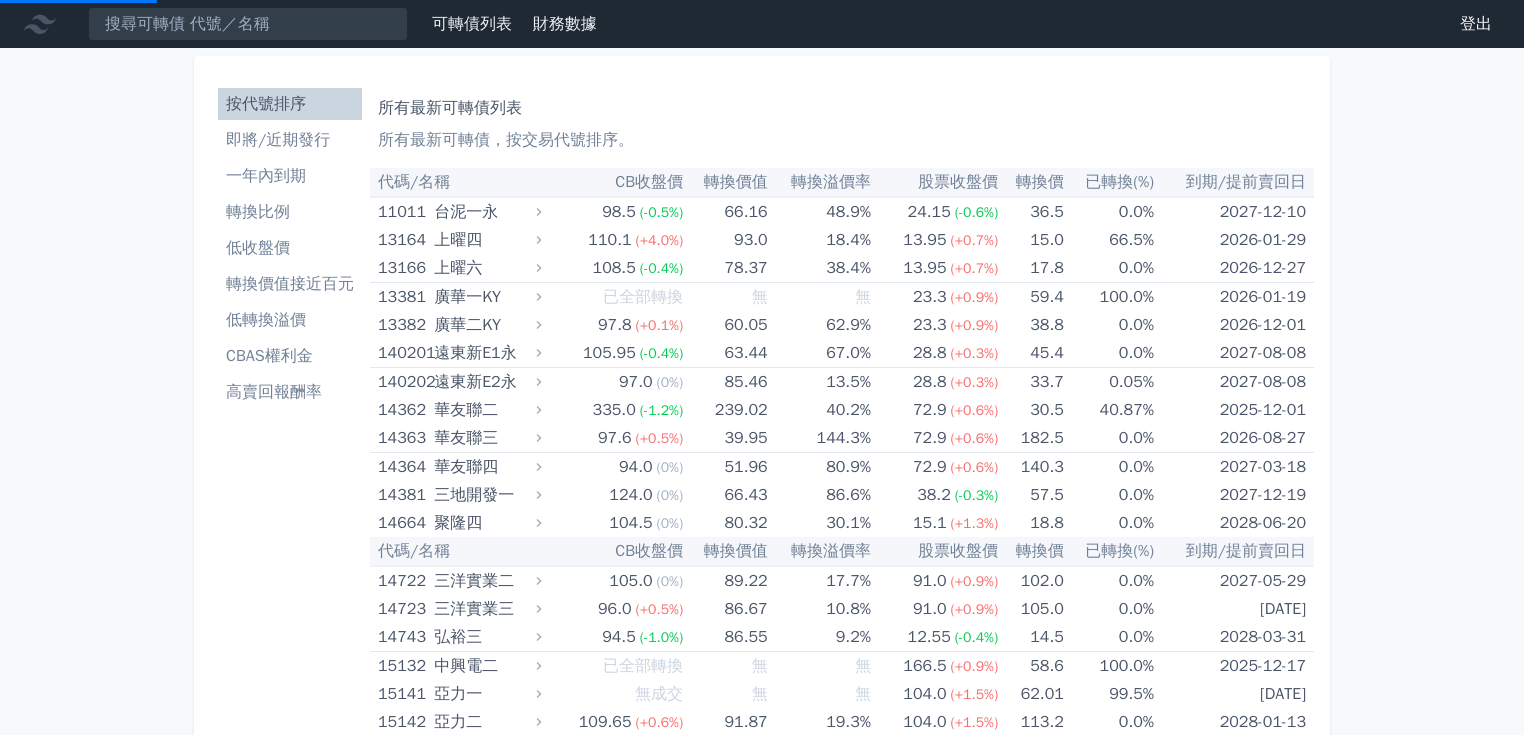 click on "CBAS權利金" at bounding box center (290, 356) 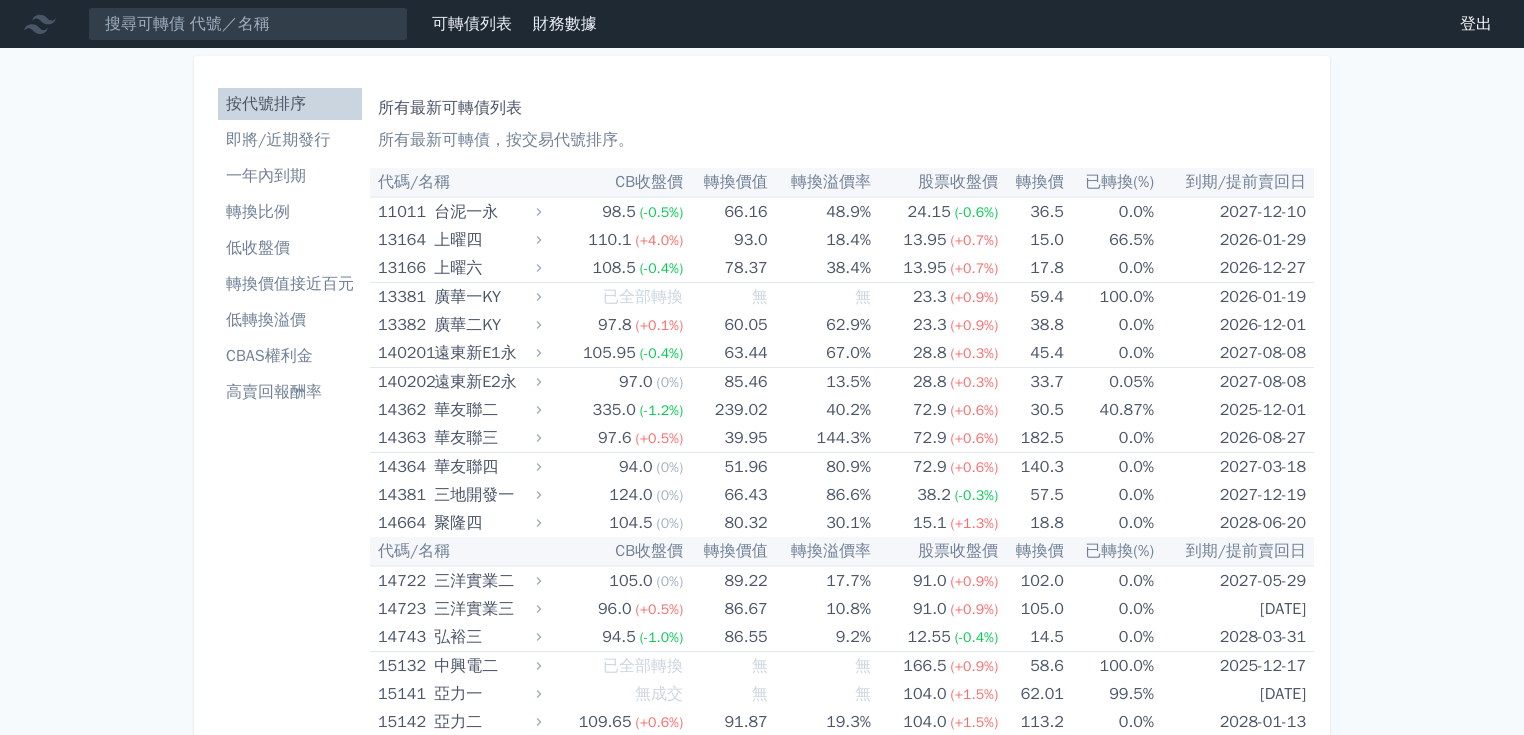 click on "低轉換溢價" at bounding box center [290, 320] 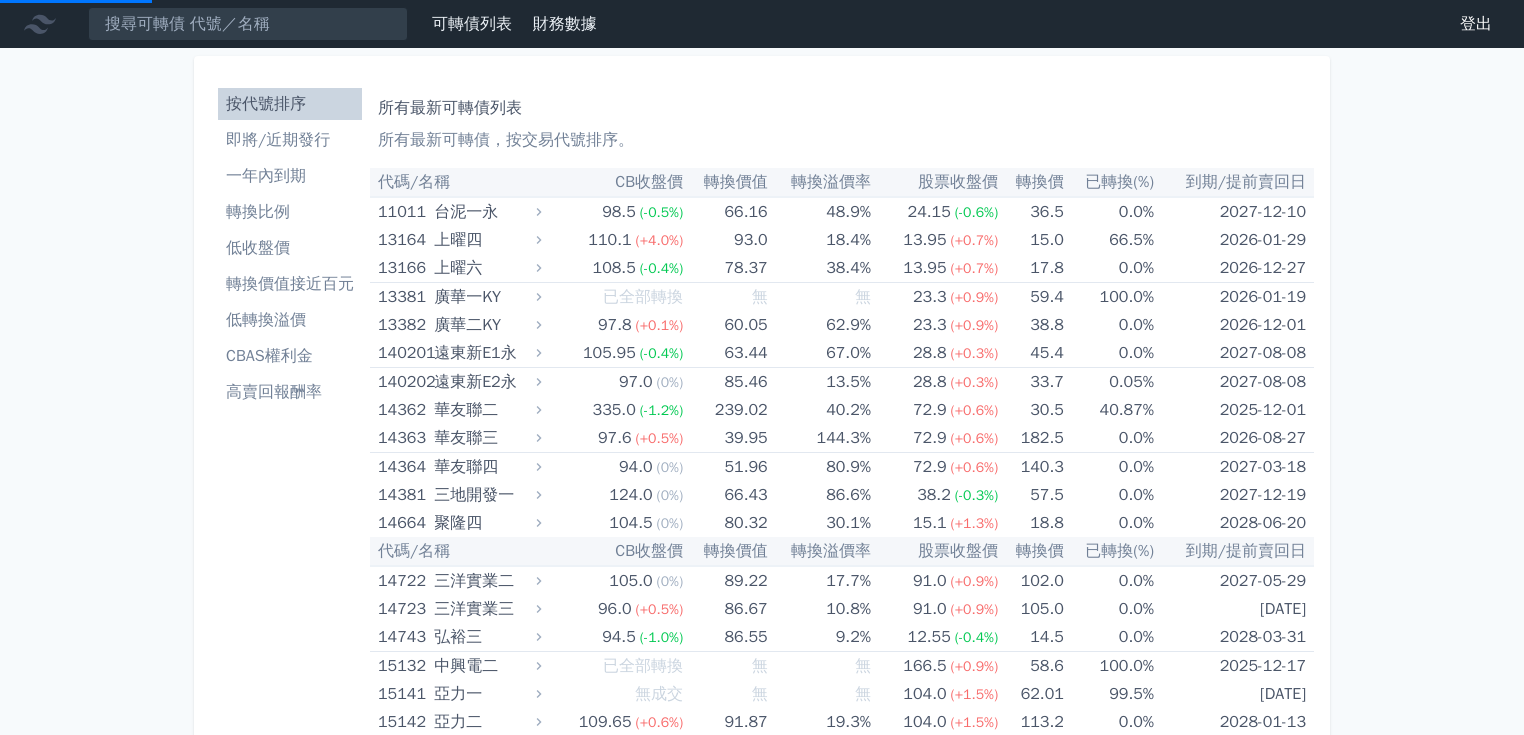 click on "低收盤價" at bounding box center [290, 248] 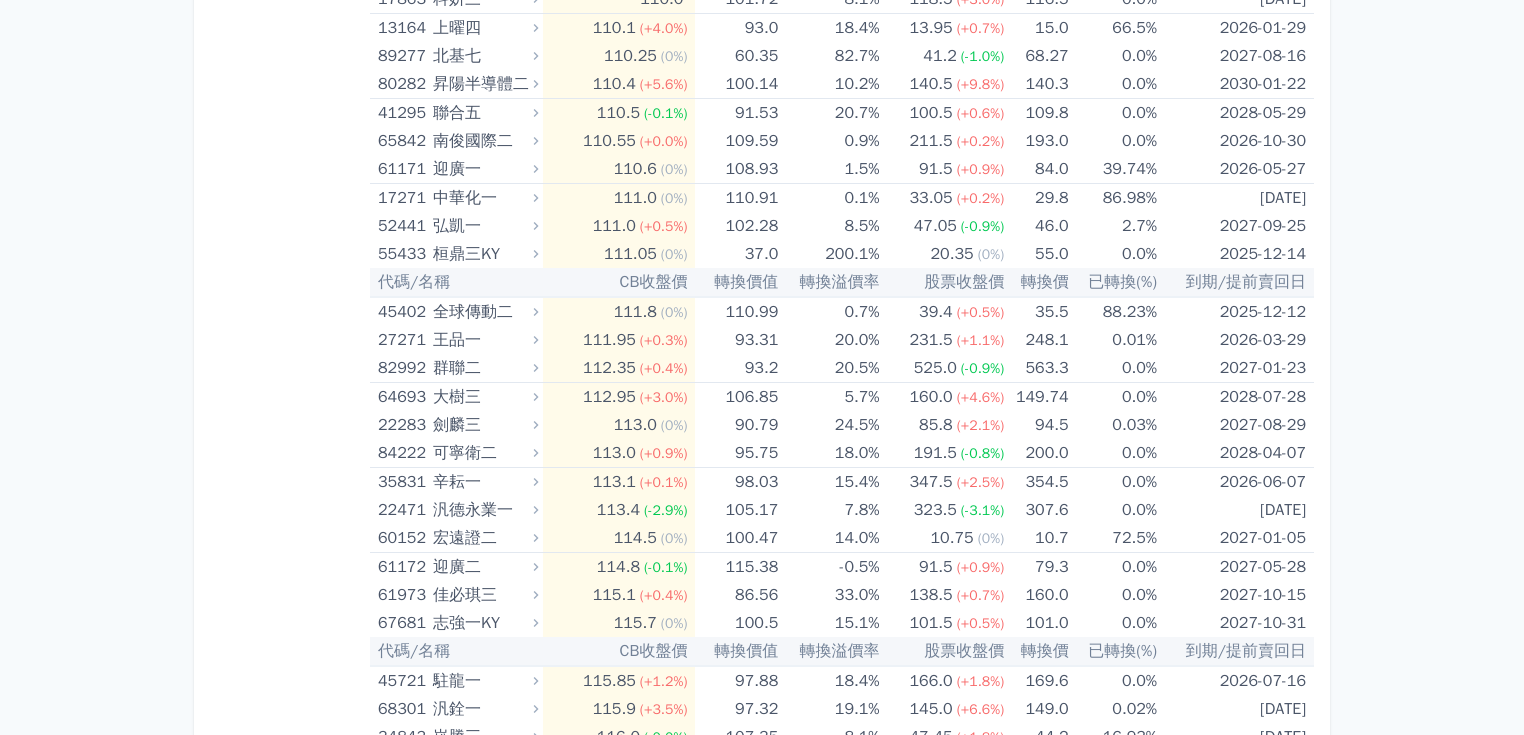 scroll, scrollTop: 7600, scrollLeft: 0, axis: vertical 